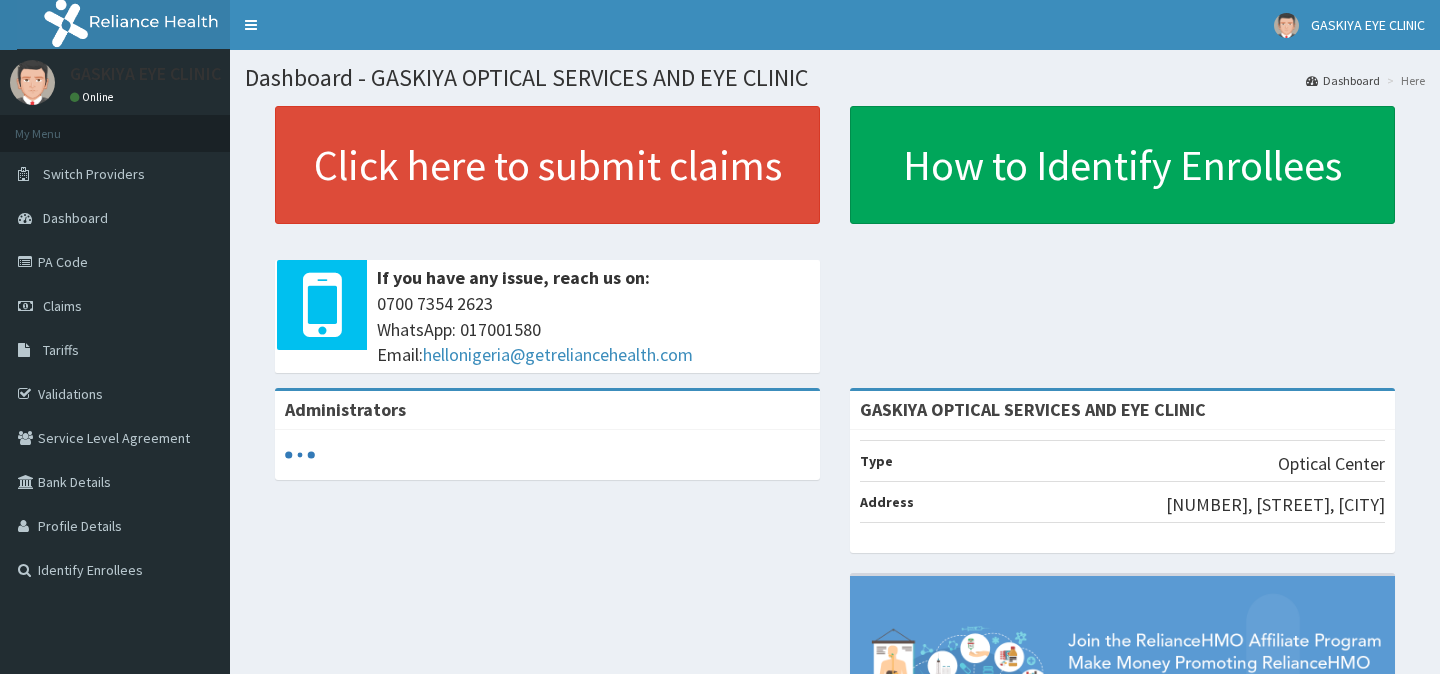 scroll, scrollTop: 0, scrollLeft: 0, axis: both 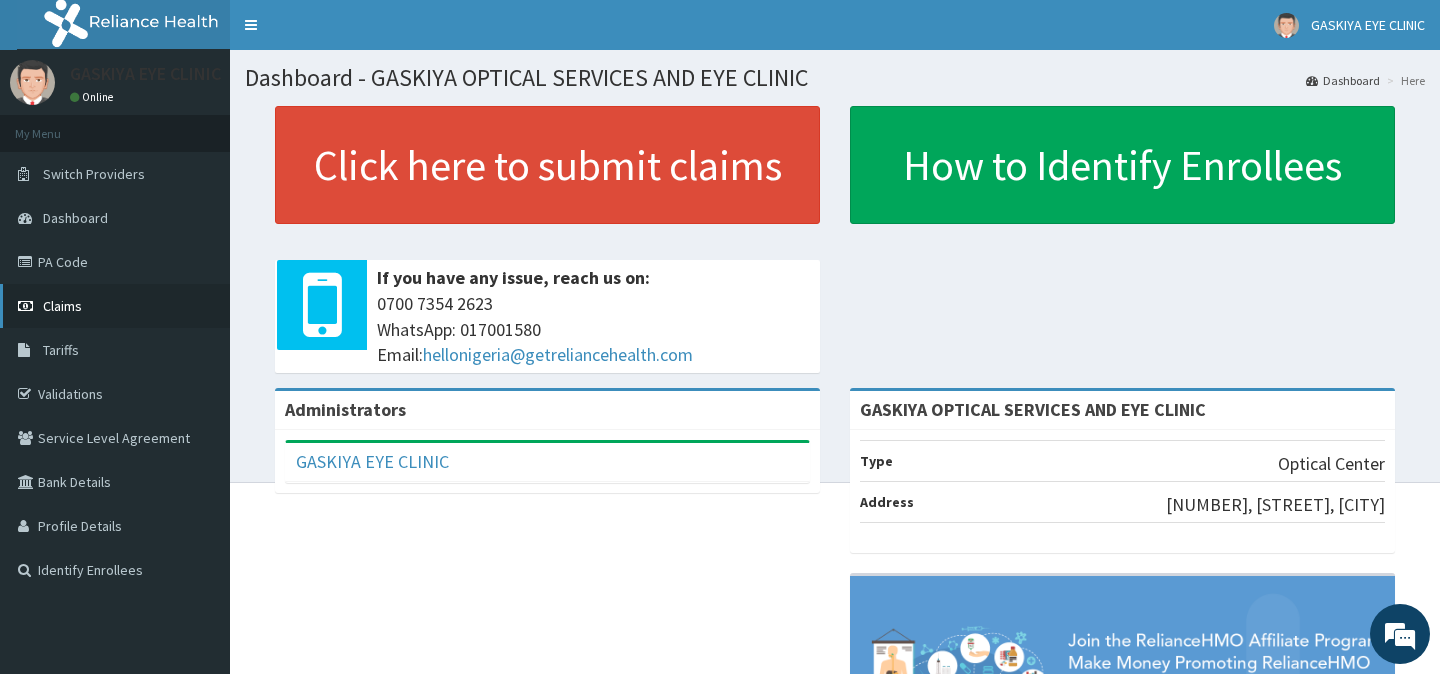 click on "Claims" at bounding box center (62, 306) 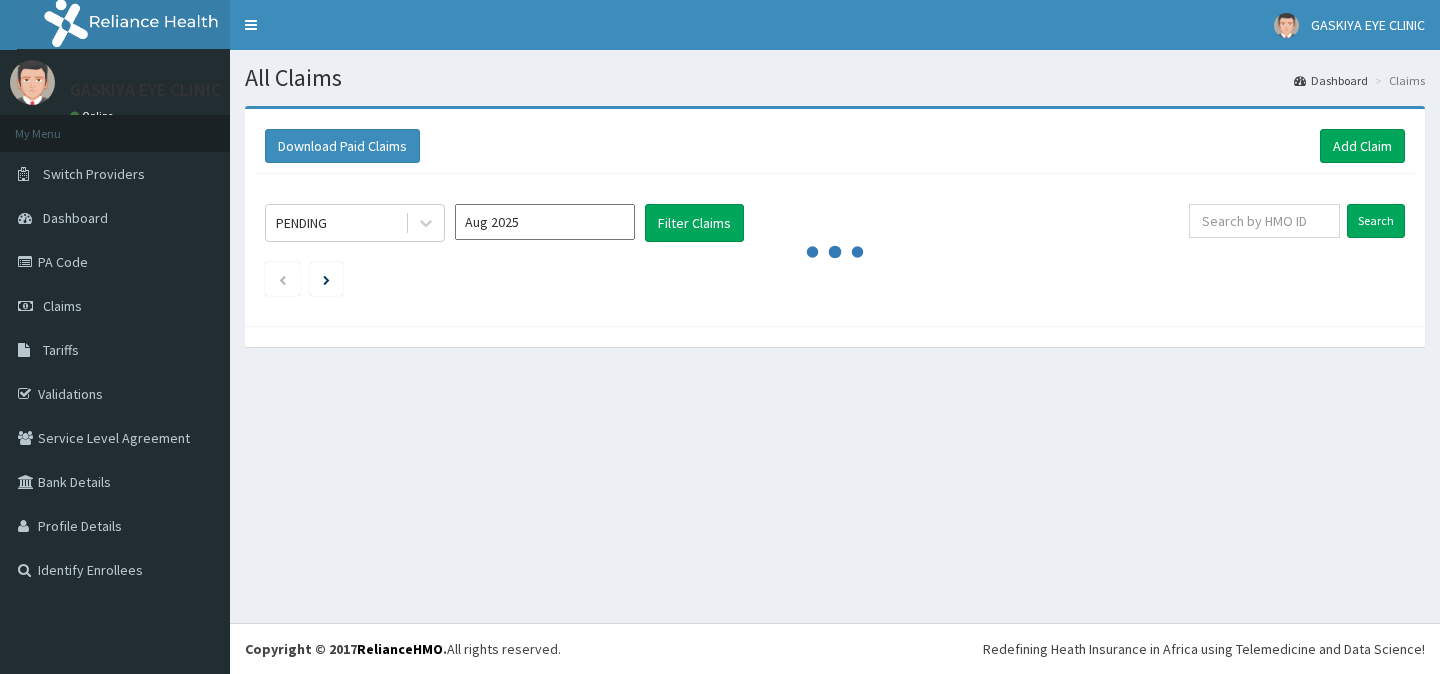 scroll, scrollTop: 0, scrollLeft: 0, axis: both 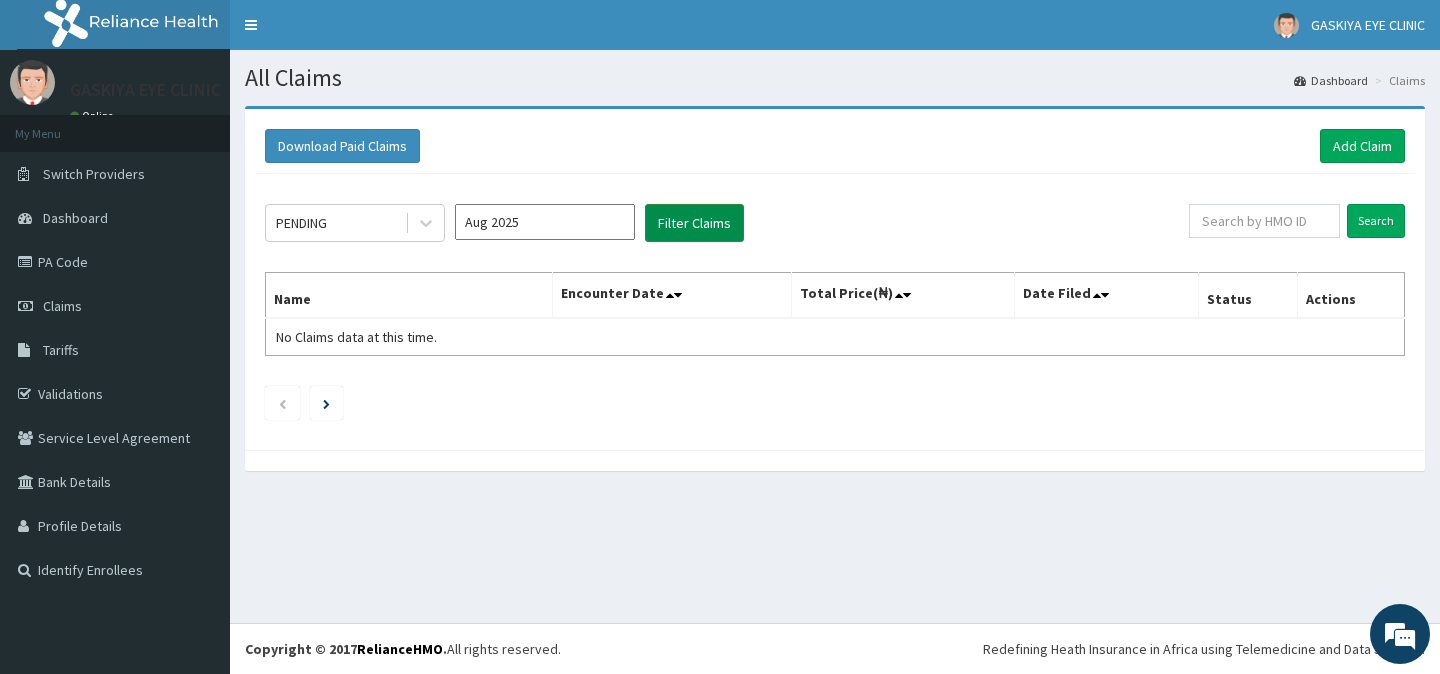 click on "Filter Claims" at bounding box center [694, 223] 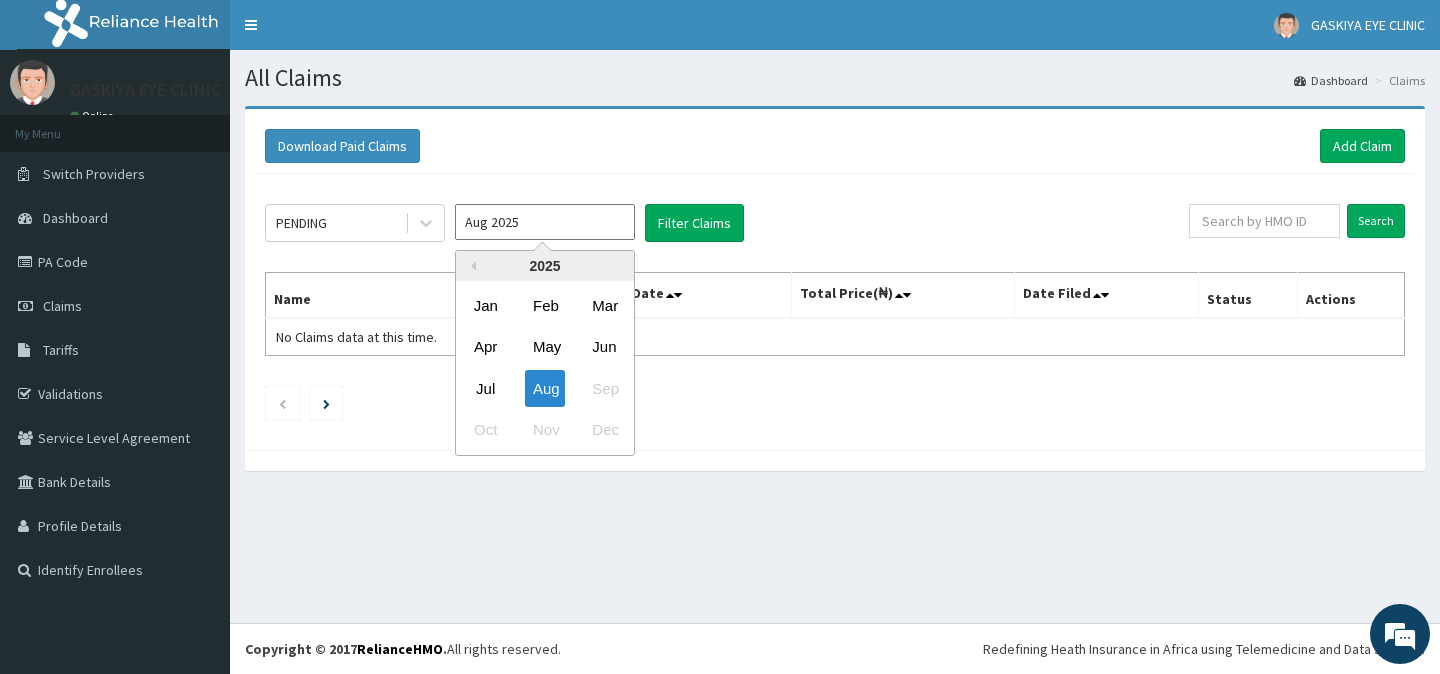 click on "Aug 2025" at bounding box center (545, 222) 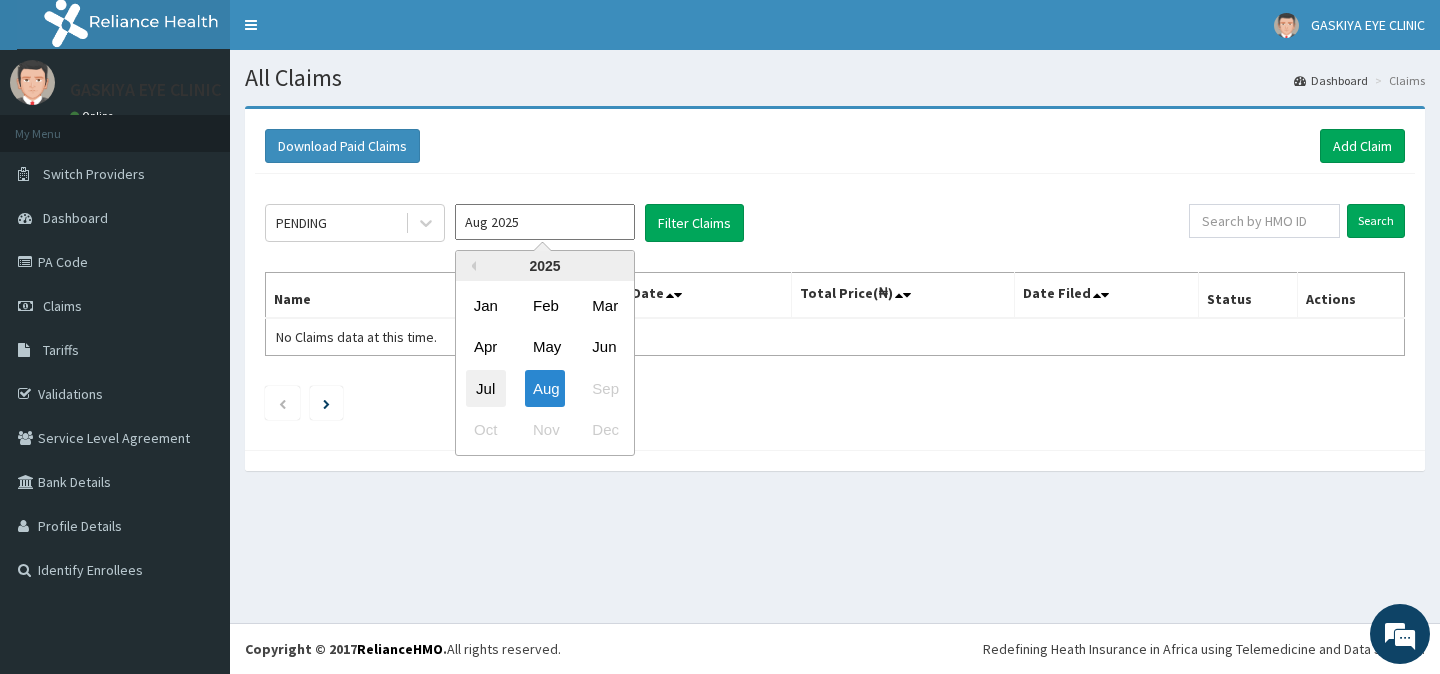 click on "Jul" at bounding box center [486, 388] 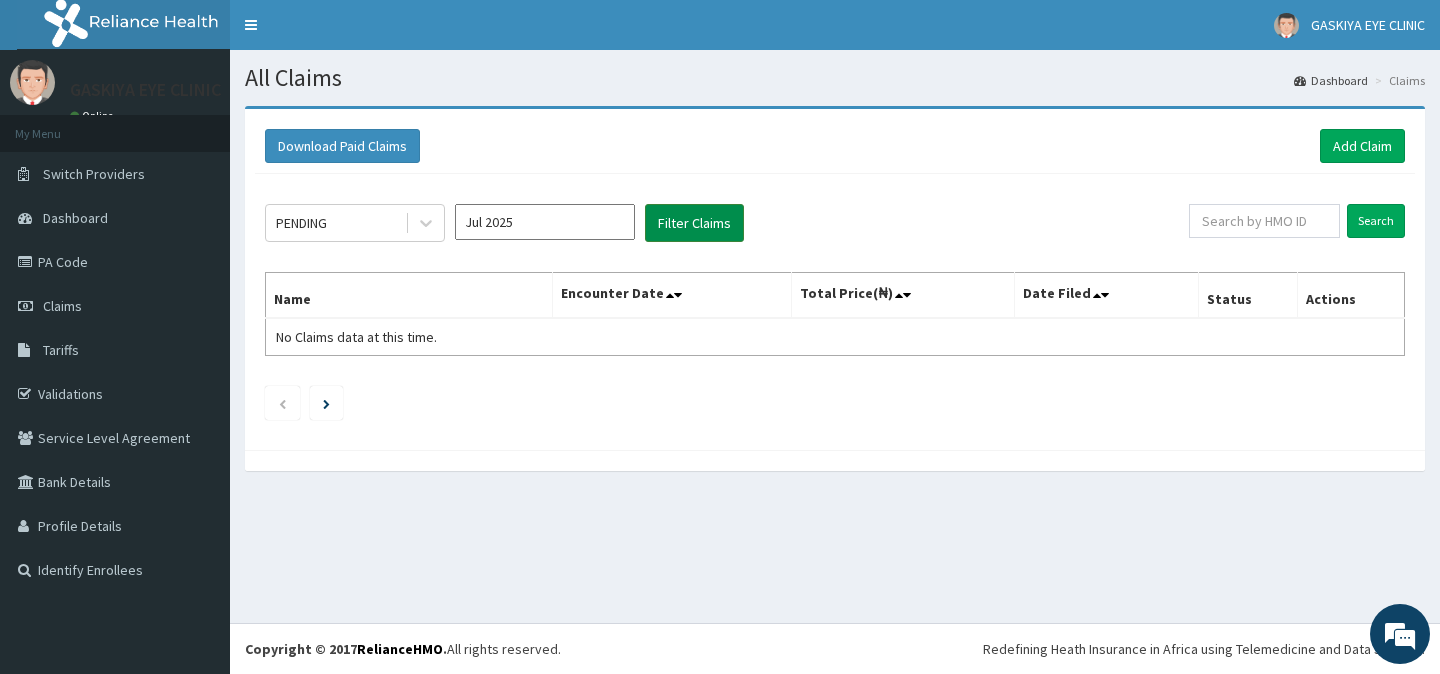 click on "Filter Claims" at bounding box center (694, 223) 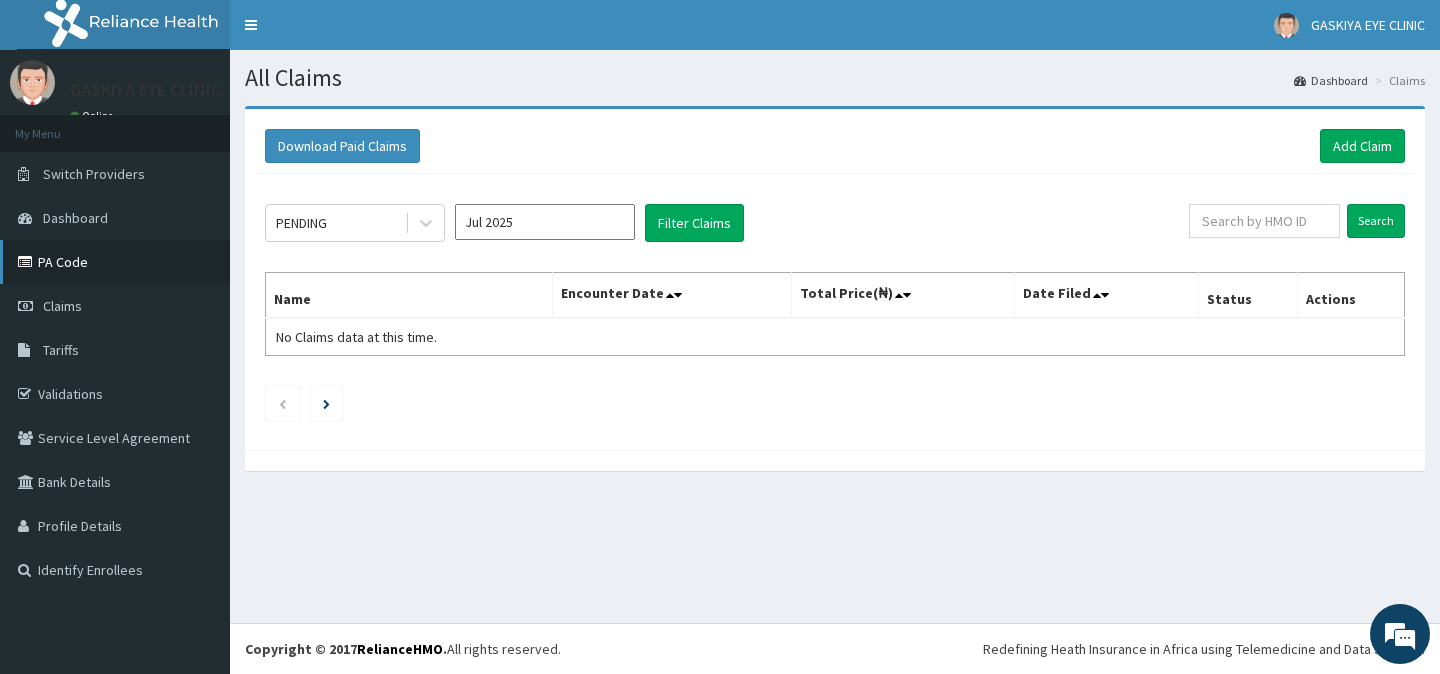 click on "PA Code" at bounding box center (115, 262) 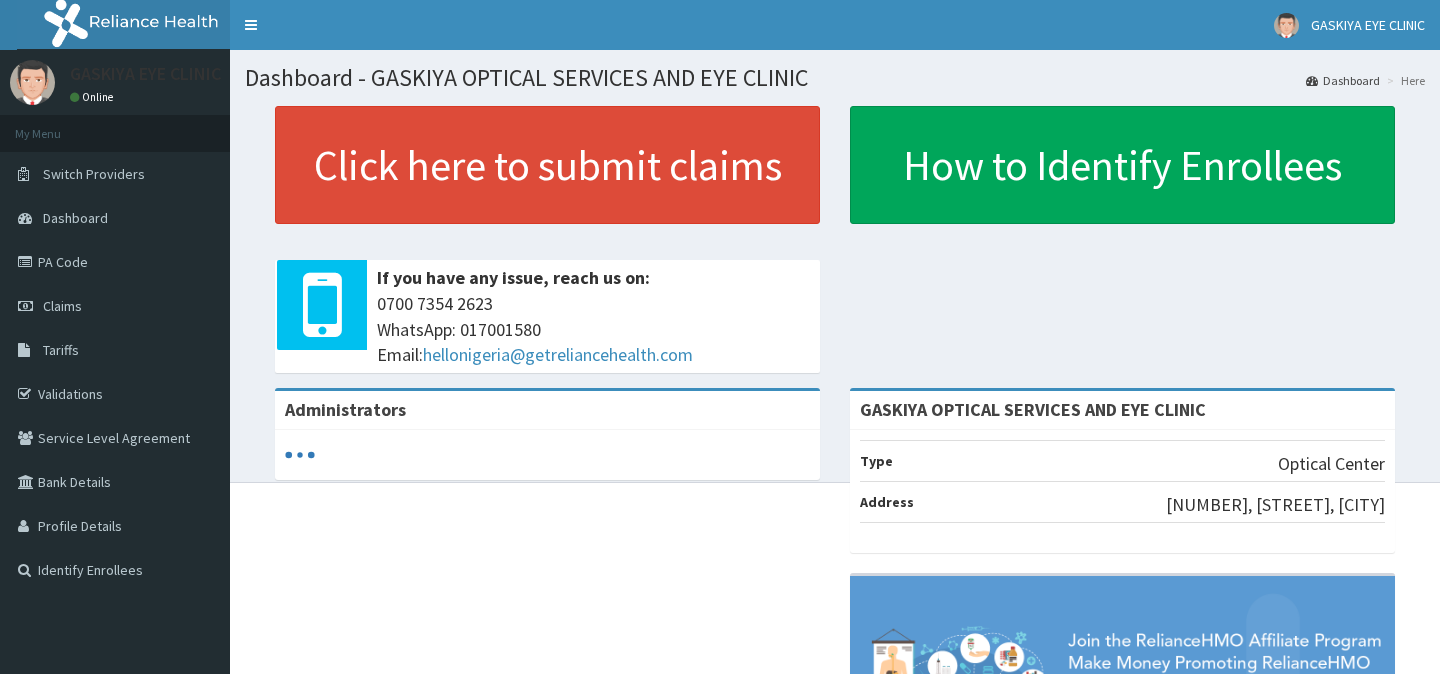 scroll, scrollTop: 0, scrollLeft: 0, axis: both 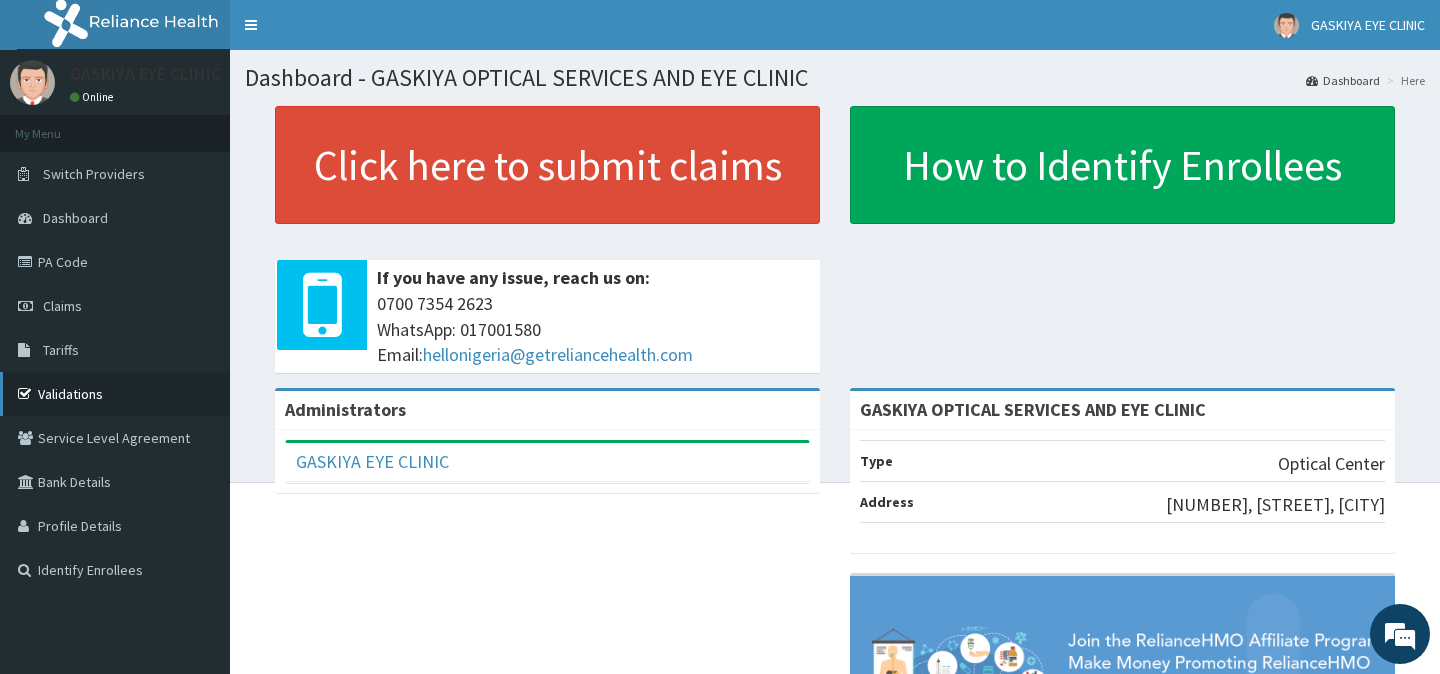 click on "Validations" at bounding box center [115, 394] 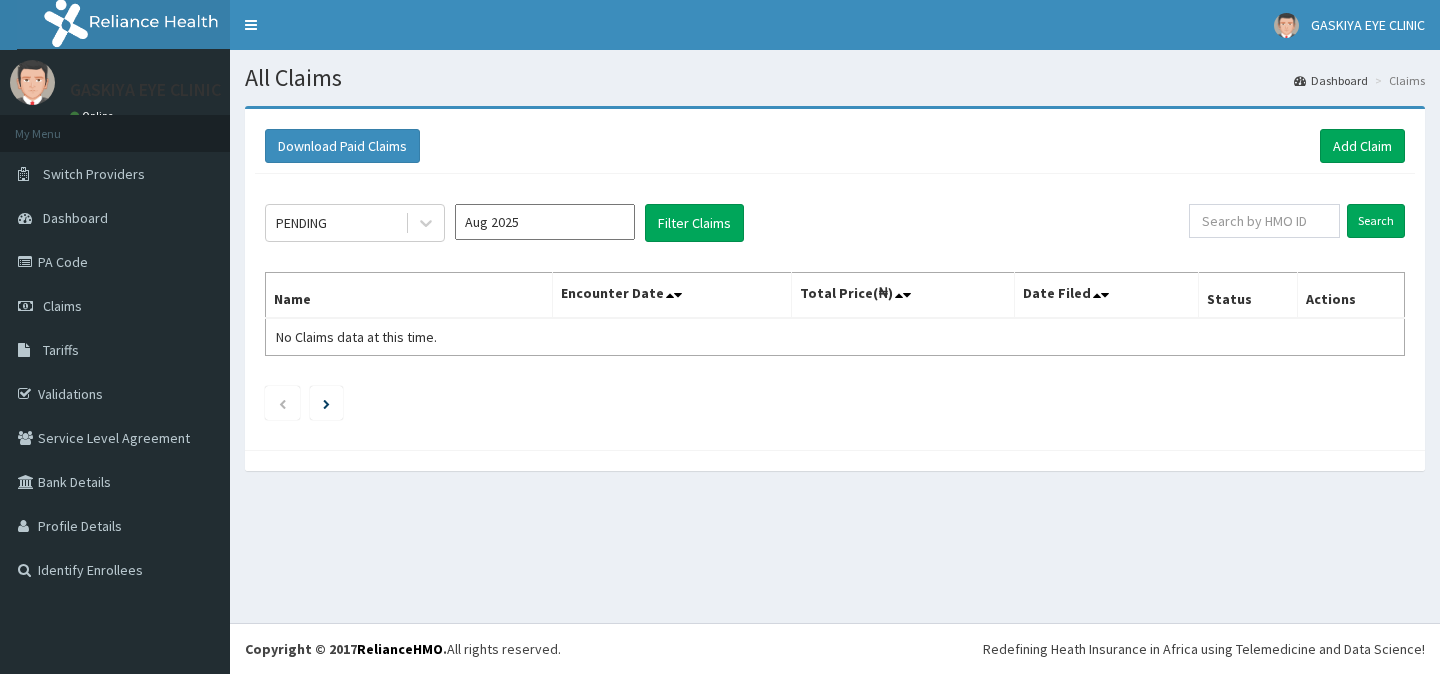 scroll, scrollTop: 0, scrollLeft: 0, axis: both 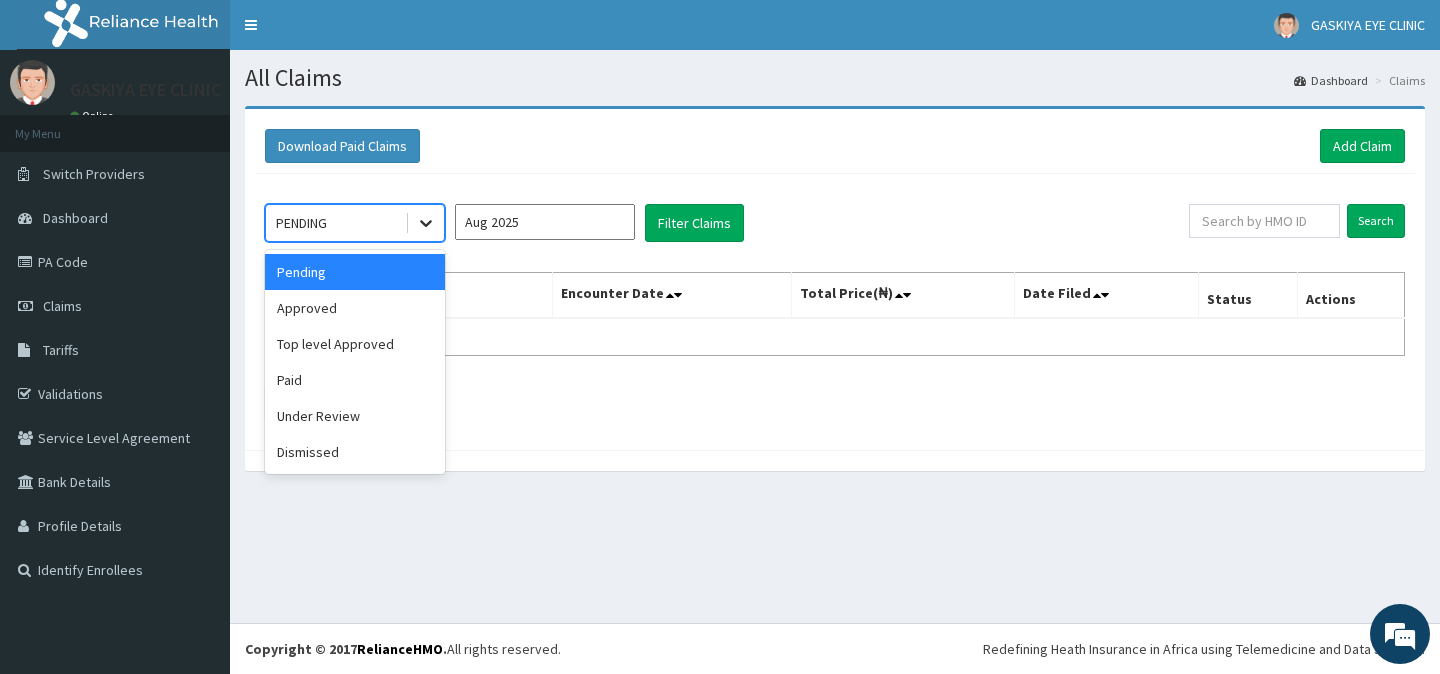 click 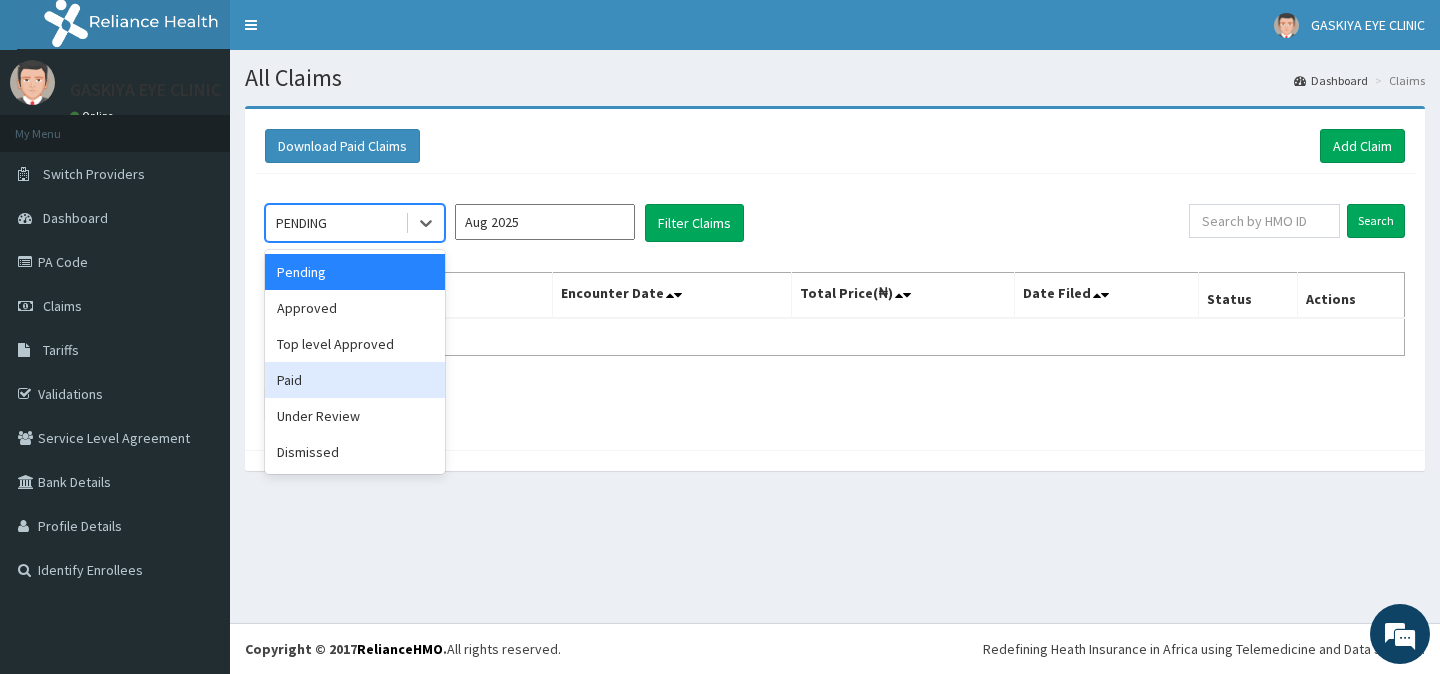 click on "Paid" at bounding box center (355, 380) 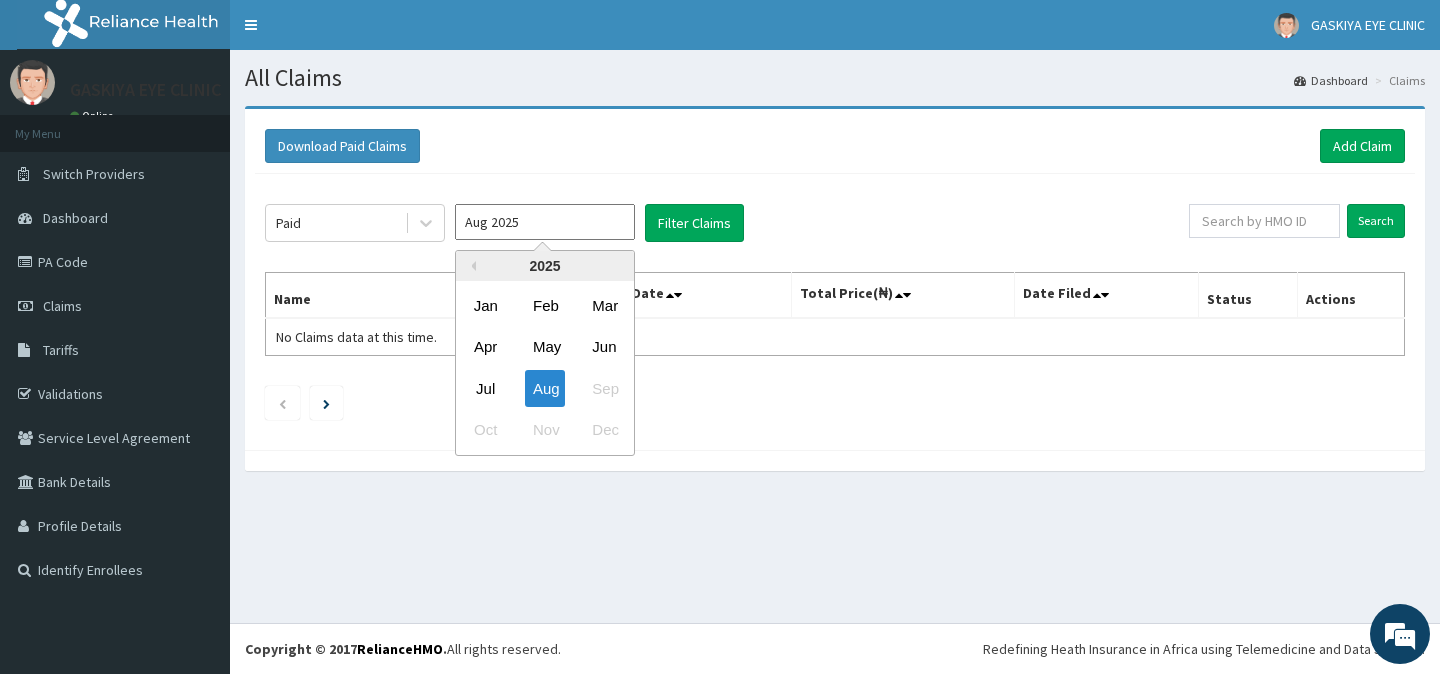click on "Aug 2025" at bounding box center [545, 222] 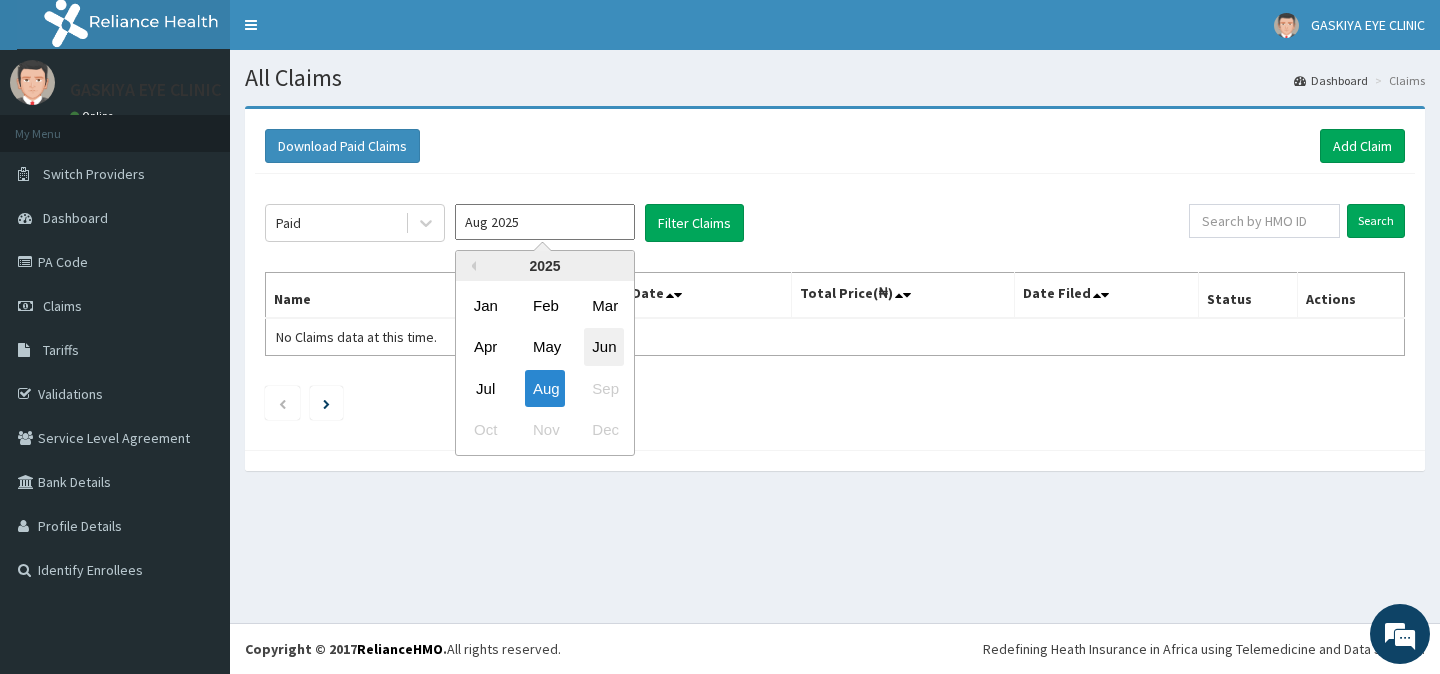 click on "Jun" at bounding box center [604, 347] 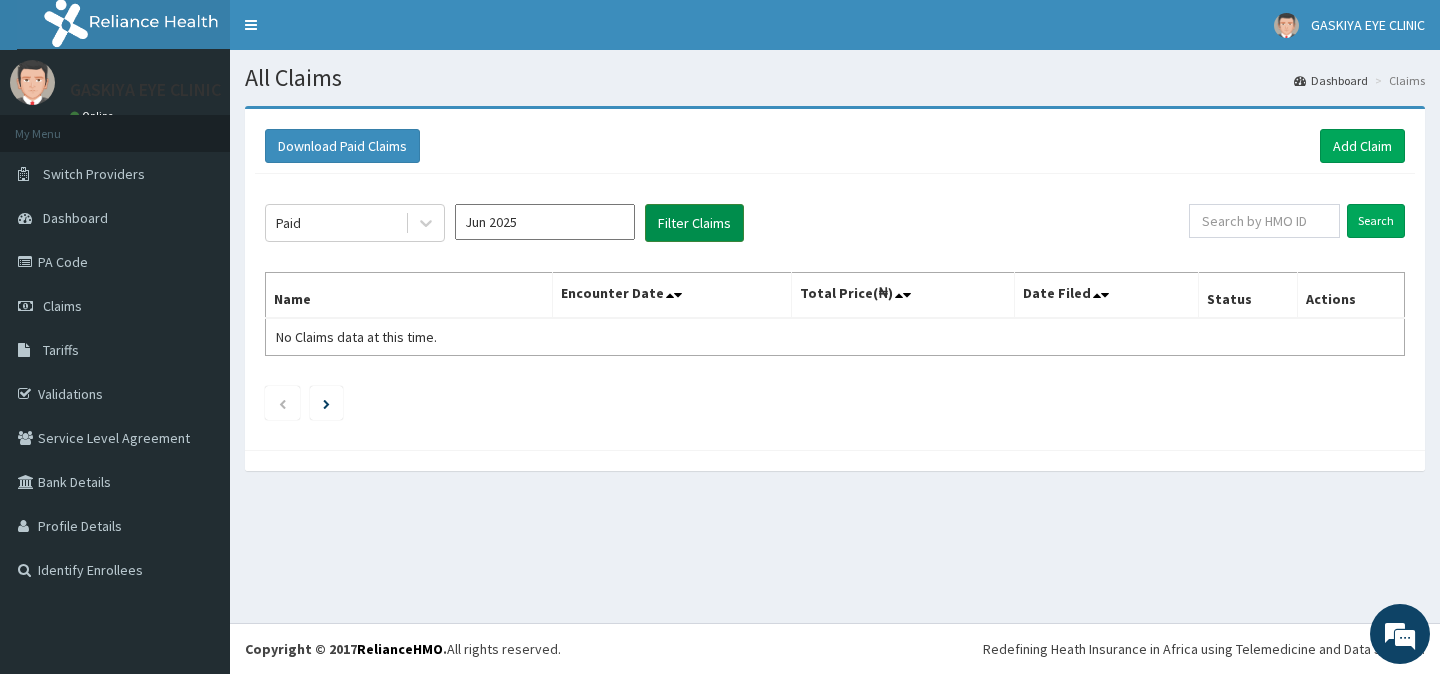 click on "Filter Claims" at bounding box center [694, 223] 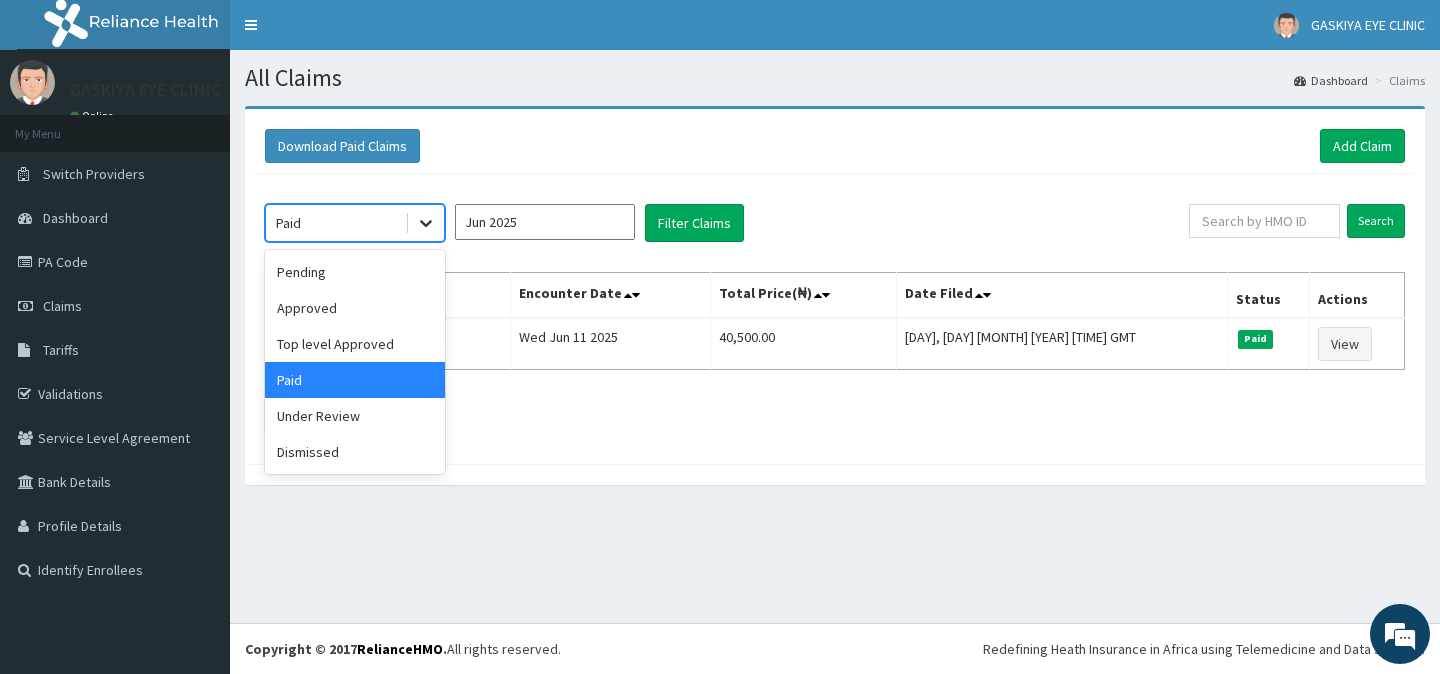 click 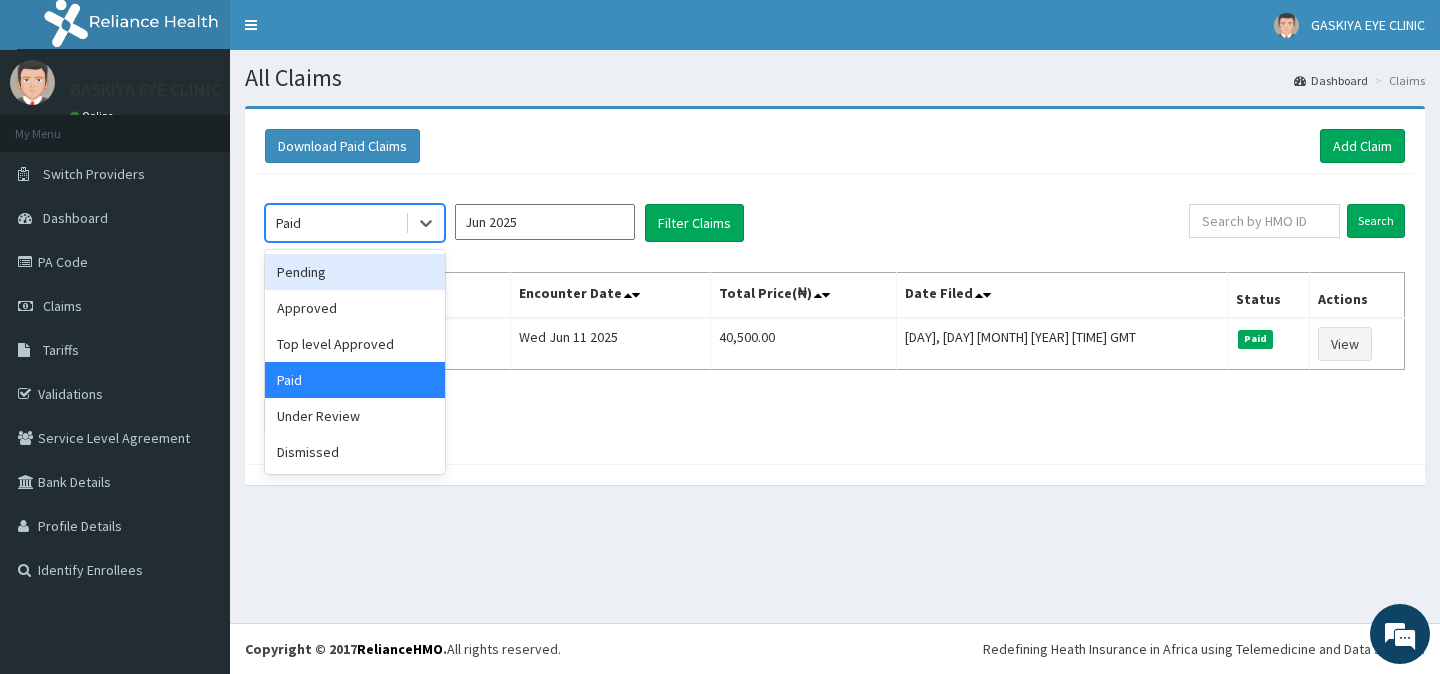 click on "Pending" at bounding box center (355, 272) 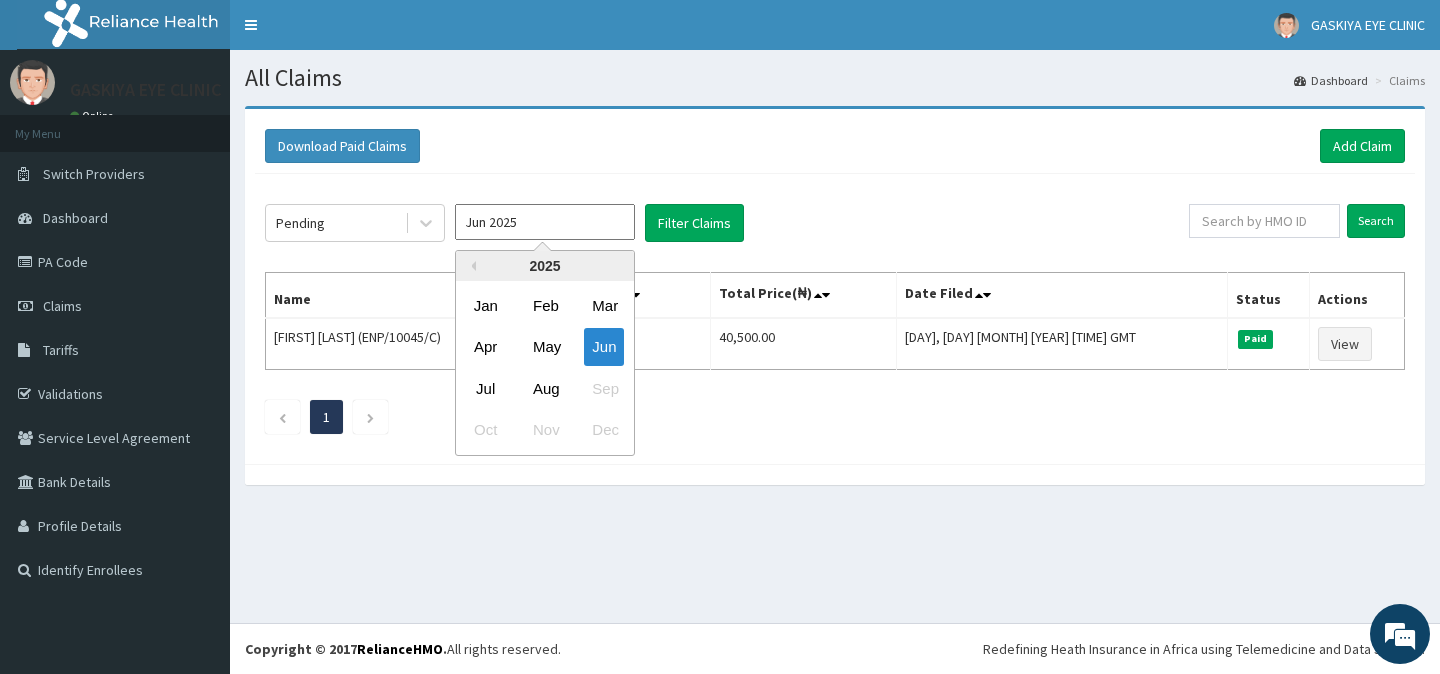 click on "Jun 2025" at bounding box center (545, 222) 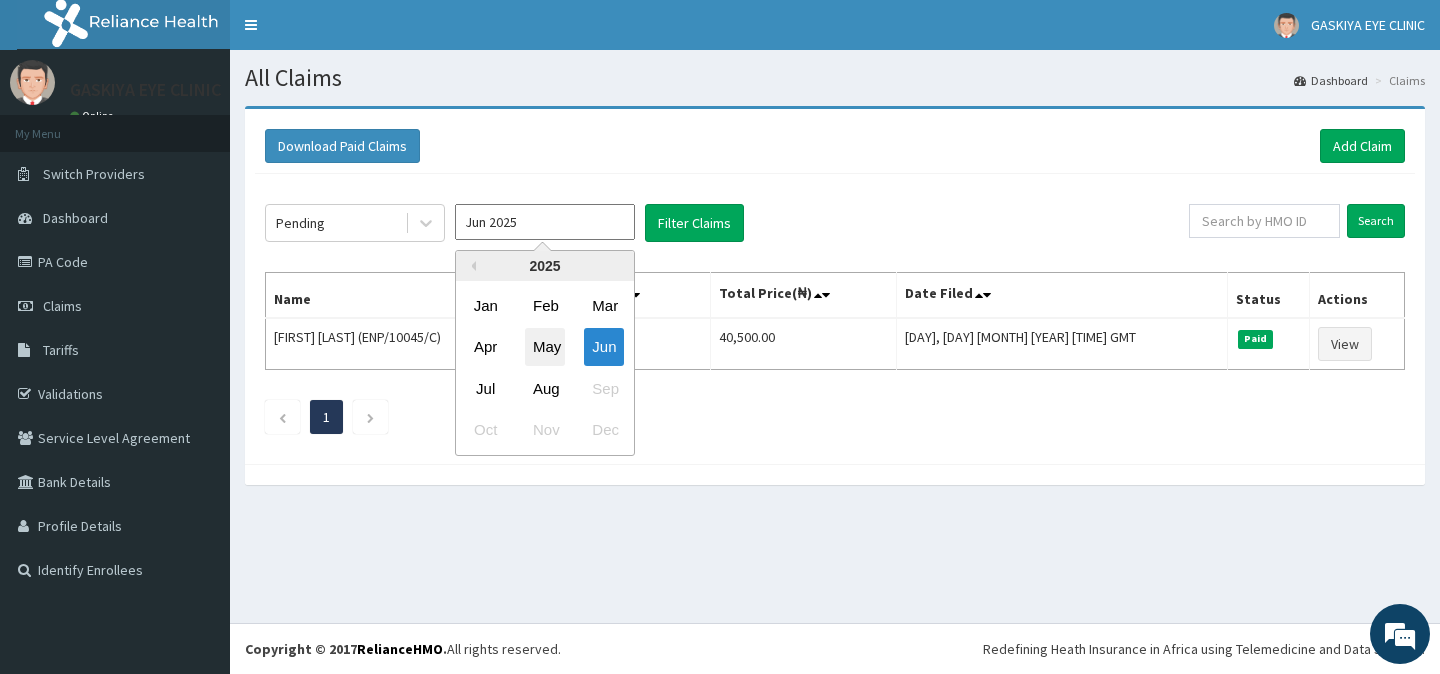 click on "May" at bounding box center [545, 347] 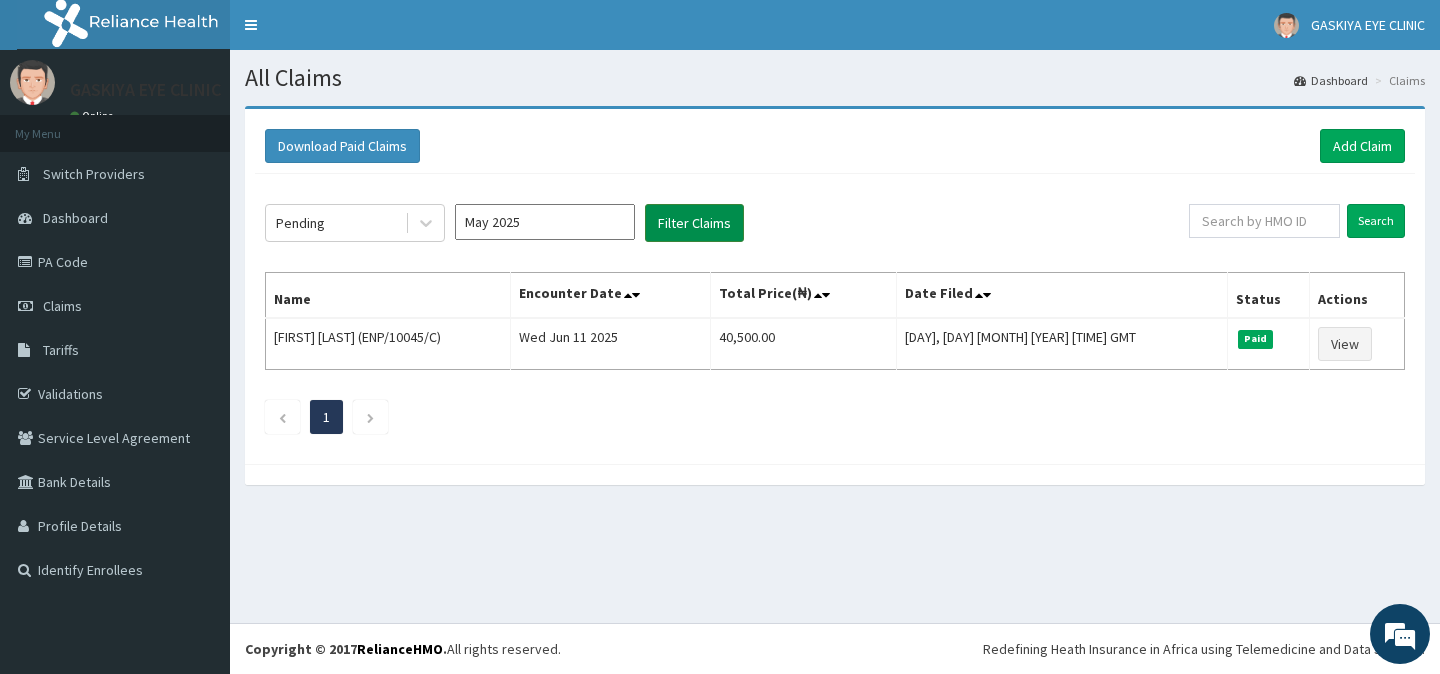 click on "Filter Claims" at bounding box center [694, 223] 